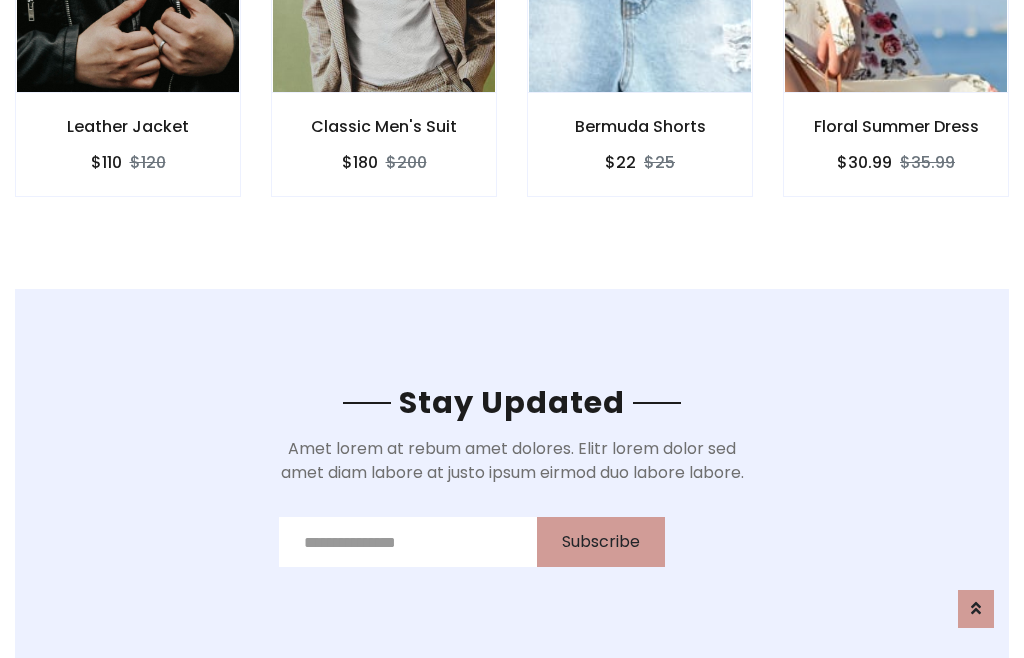 scroll, scrollTop: 3012, scrollLeft: 0, axis: vertical 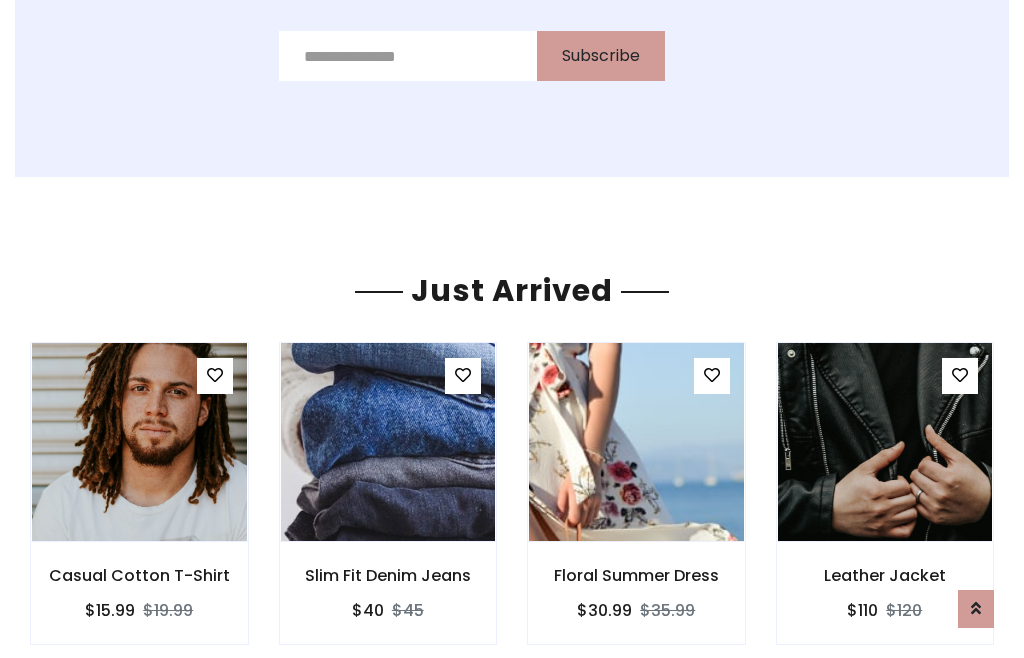 click on "Bermuda Shorts
$22
$25" at bounding box center (640, -428) 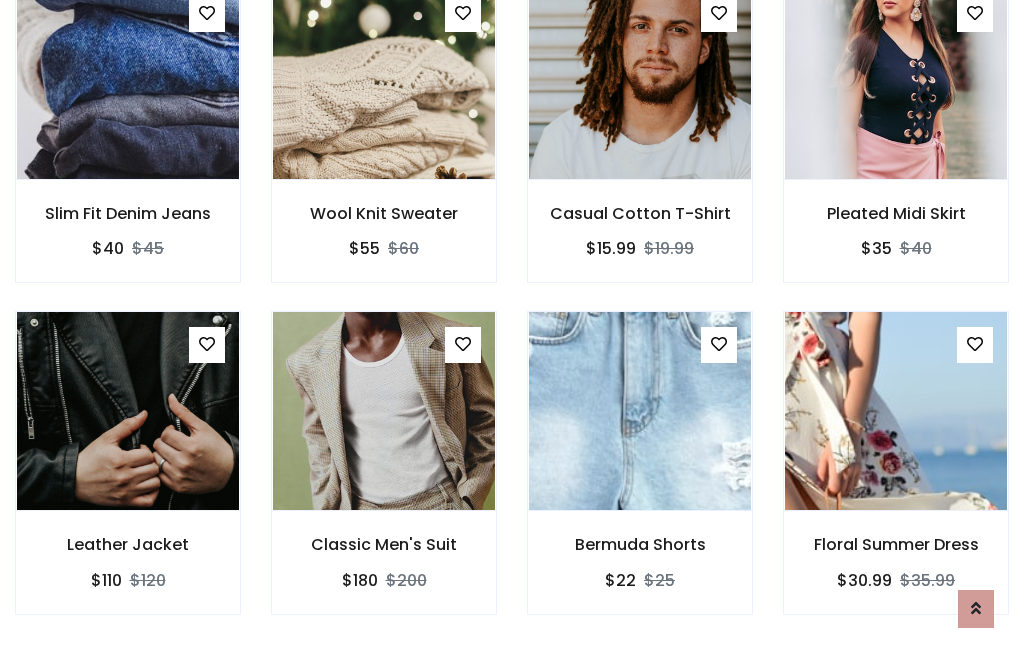 click on "Bermuda Shorts
$22
$25" at bounding box center [640, 476] 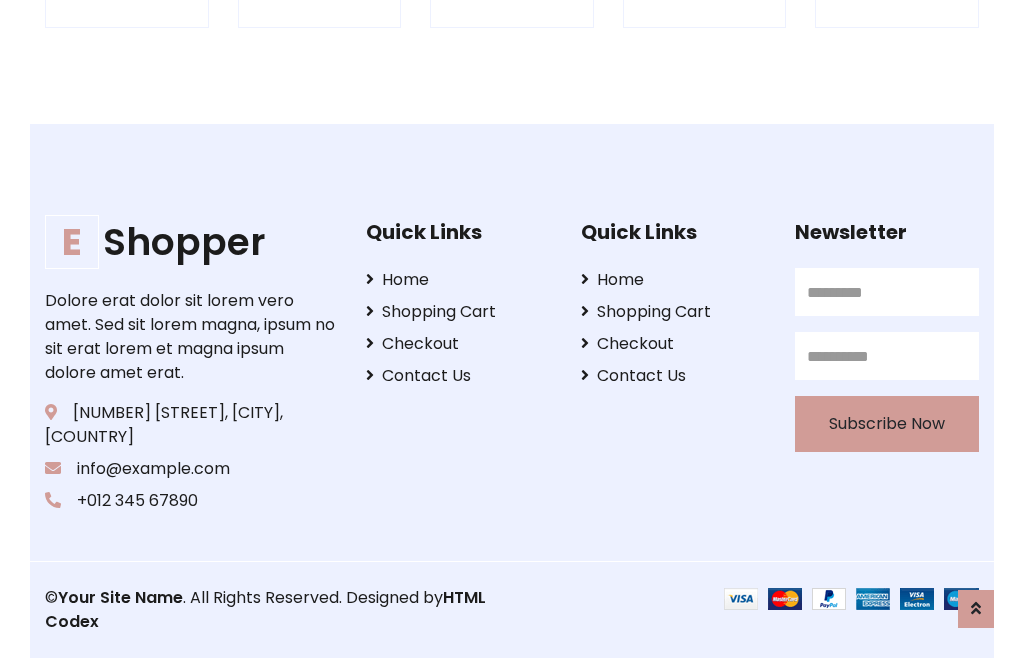 scroll, scrollTop: 3807, scrollLeft: 0, axis: vertical 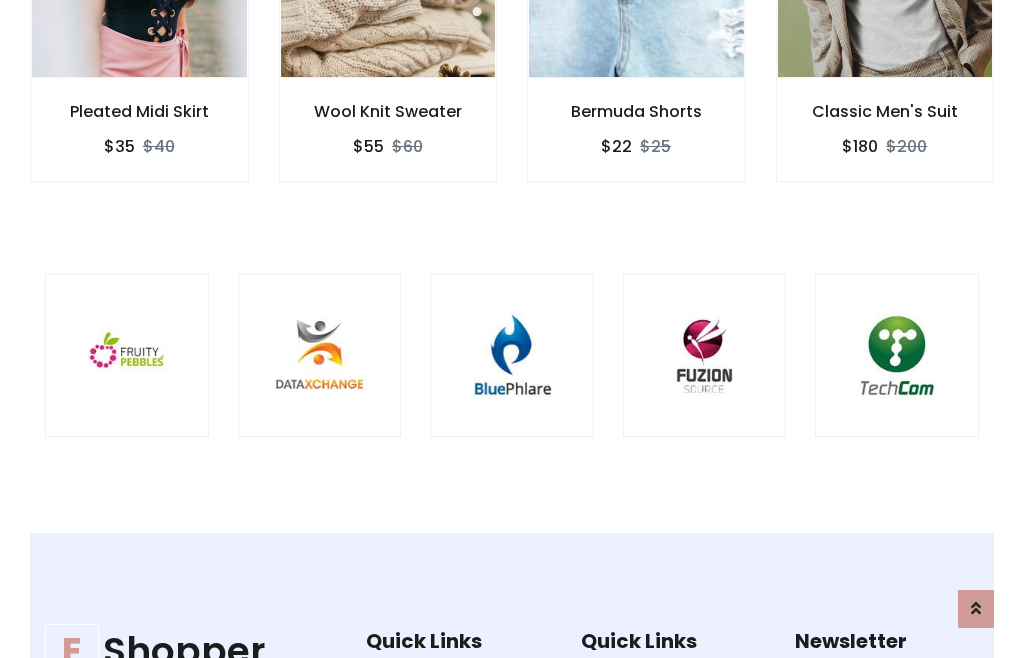 click at bounding box center [512, 356] 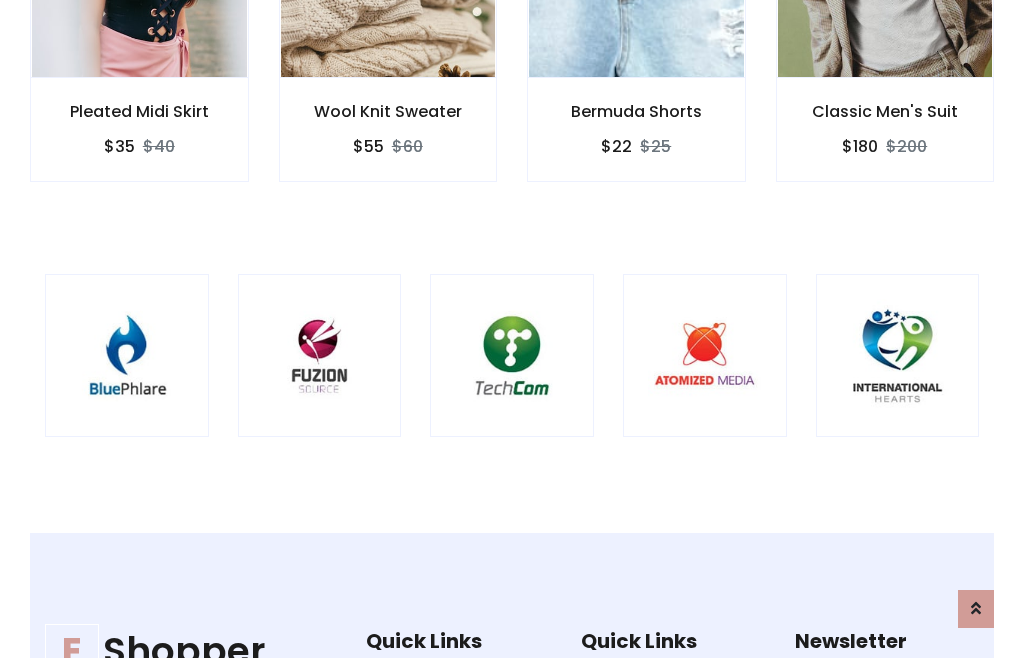 click at bounding box center (512, 356) 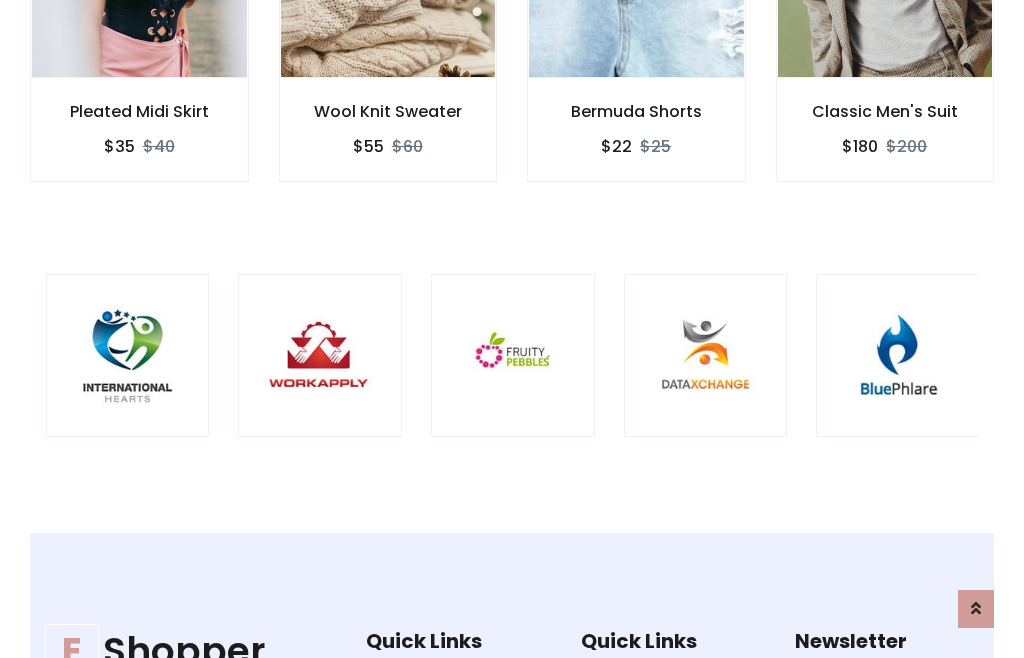 click at bounding box center [513, 356] 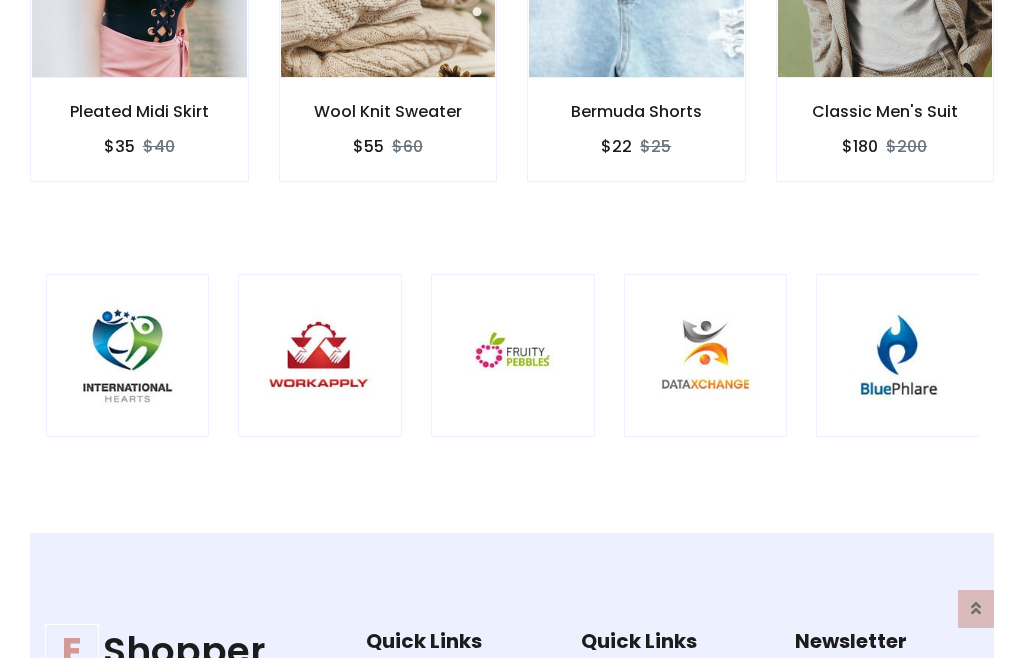 scroll, scrollTop: 0, scrollLeft: 0, axis: both 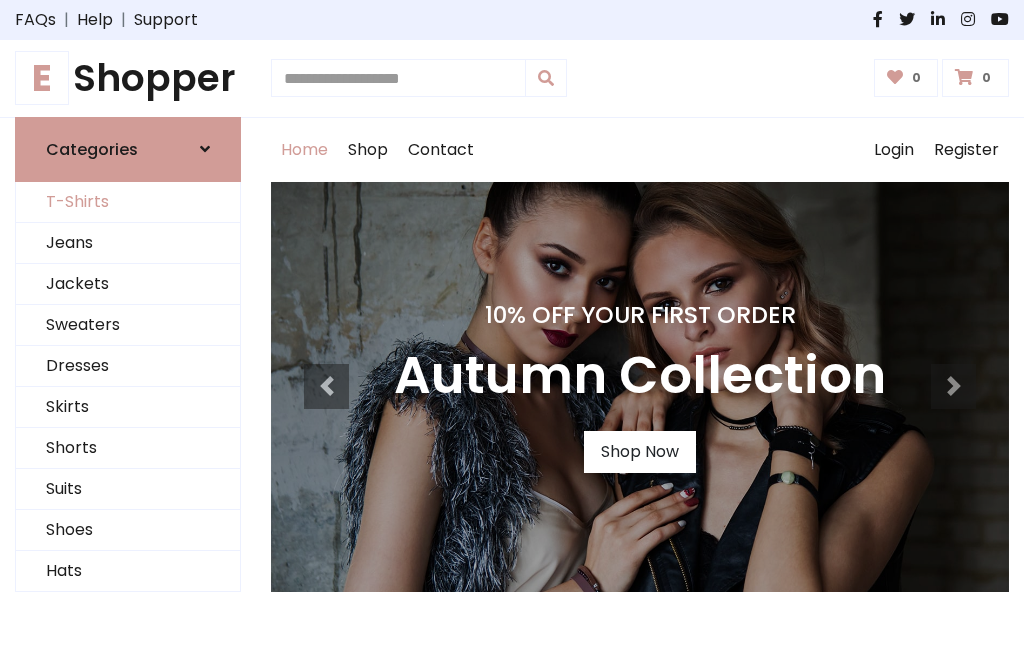 click on "T-Shirts" at bounding box center (128, 202) 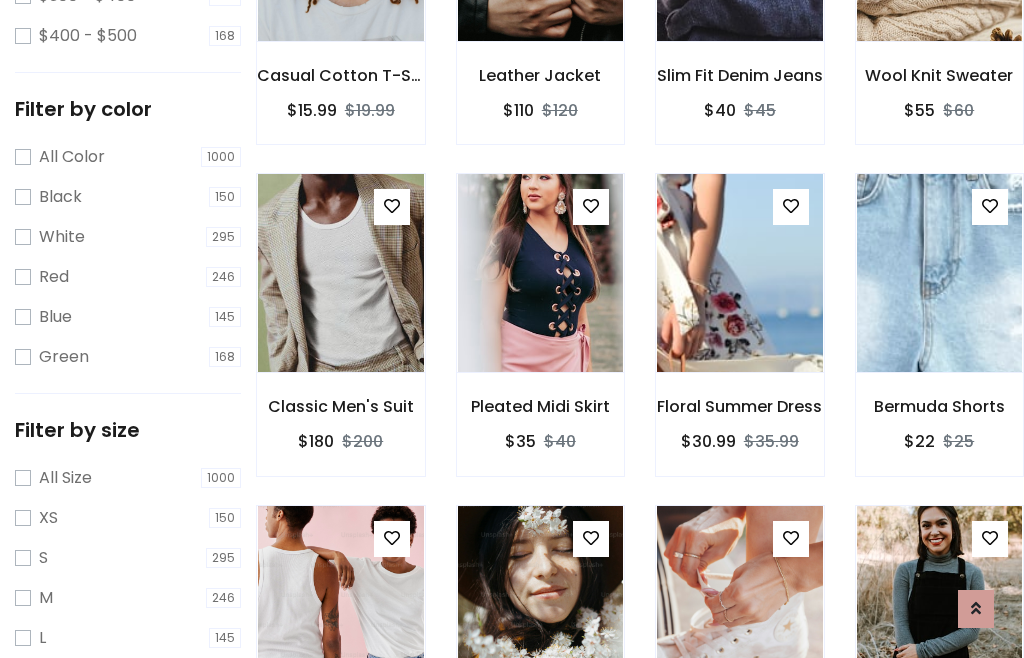 scroll, scrollTop: 185, scrollLeft: 0, axis: vertical 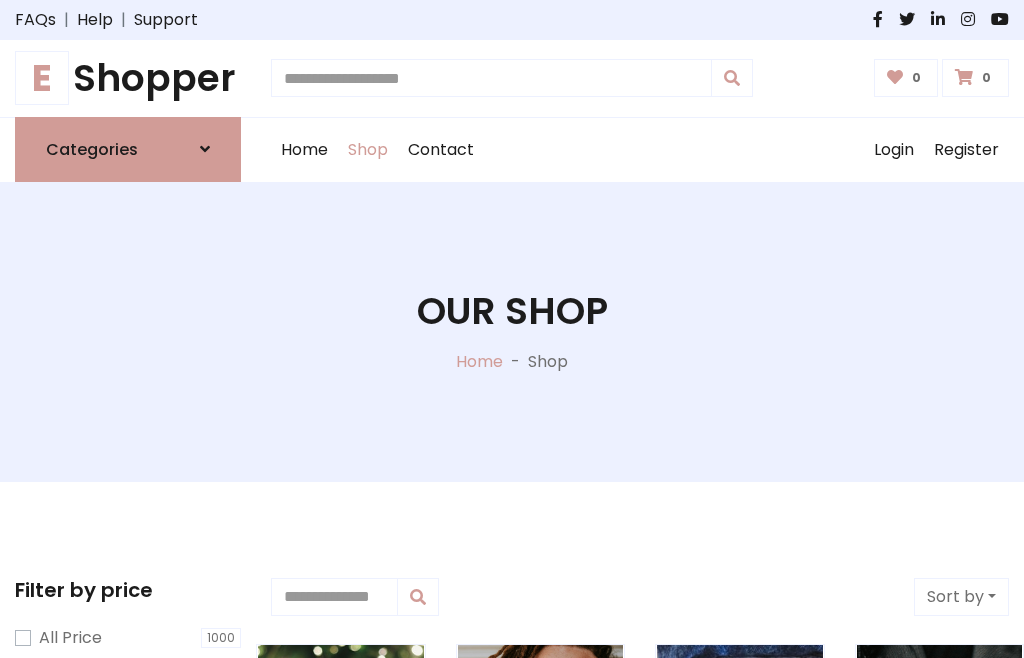 click on "E Shopper" at bounding box center (128, 78) 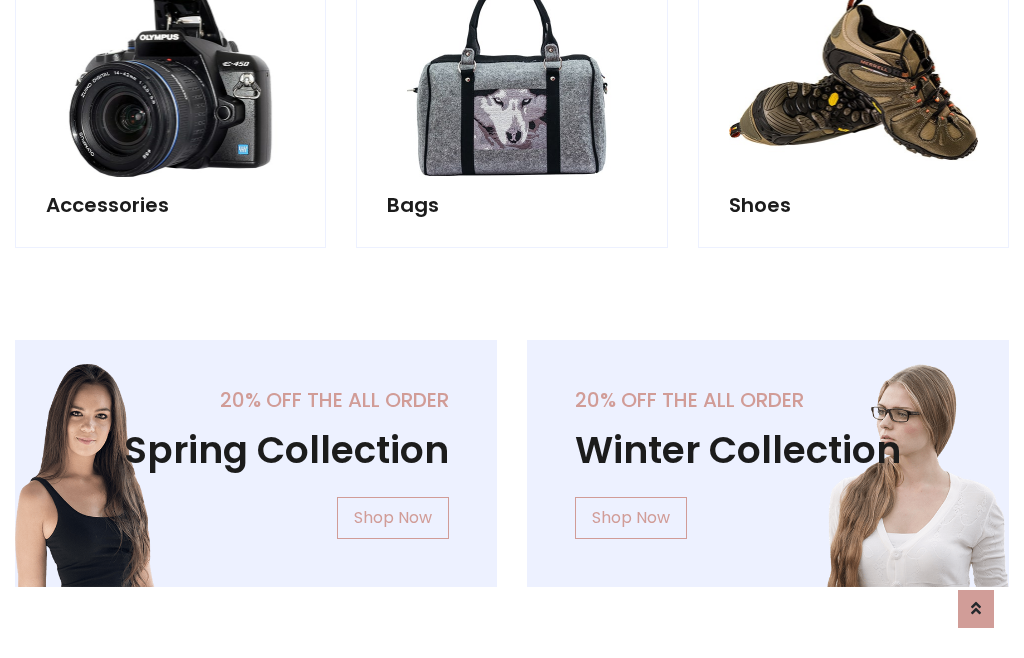 scroll, scrollTop: 1943, scrollLeft: 0, axis: vertical 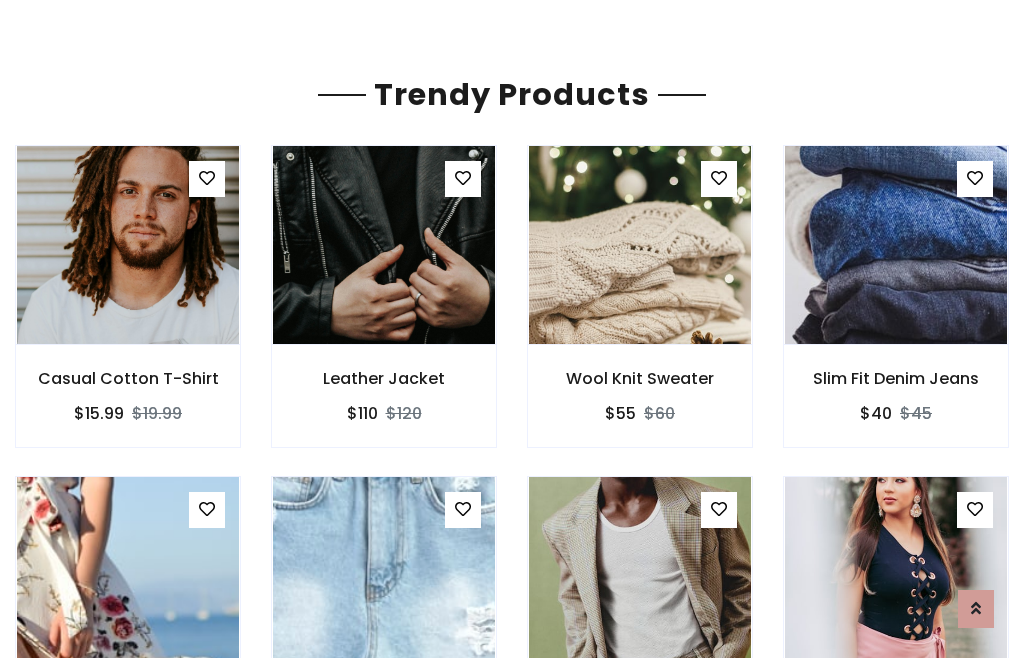 click on "Shop" at bounding box center [368, -1793] 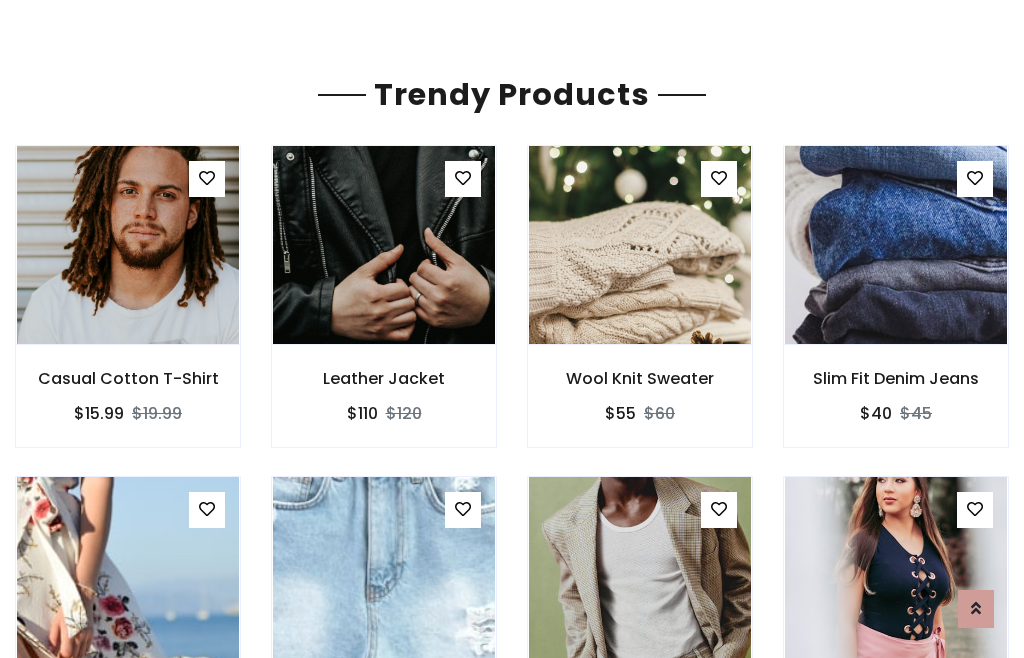 scroll, scrollTop: 0, scrollLeft: 0, axis: both 